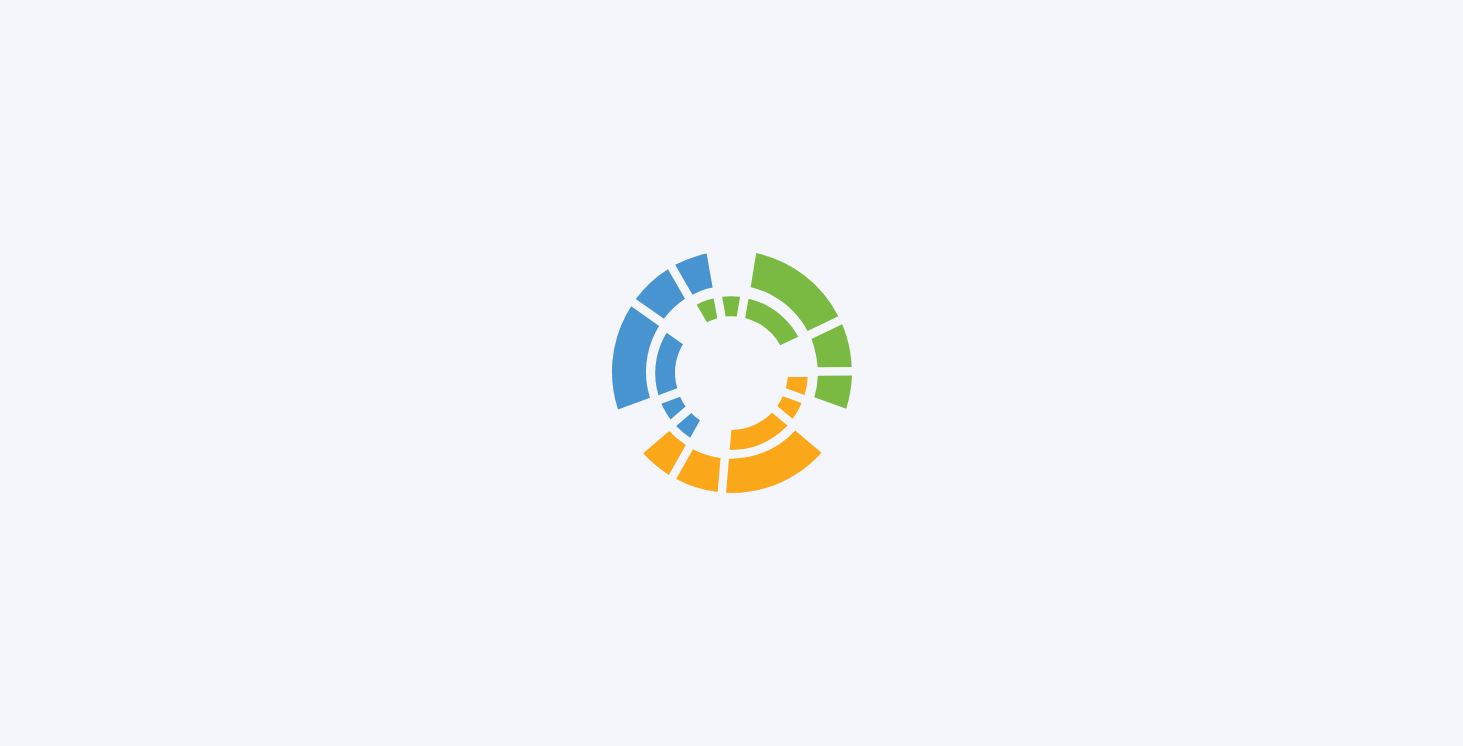scroll, scrollTop: 0, scrollLeft: 0, axis: both 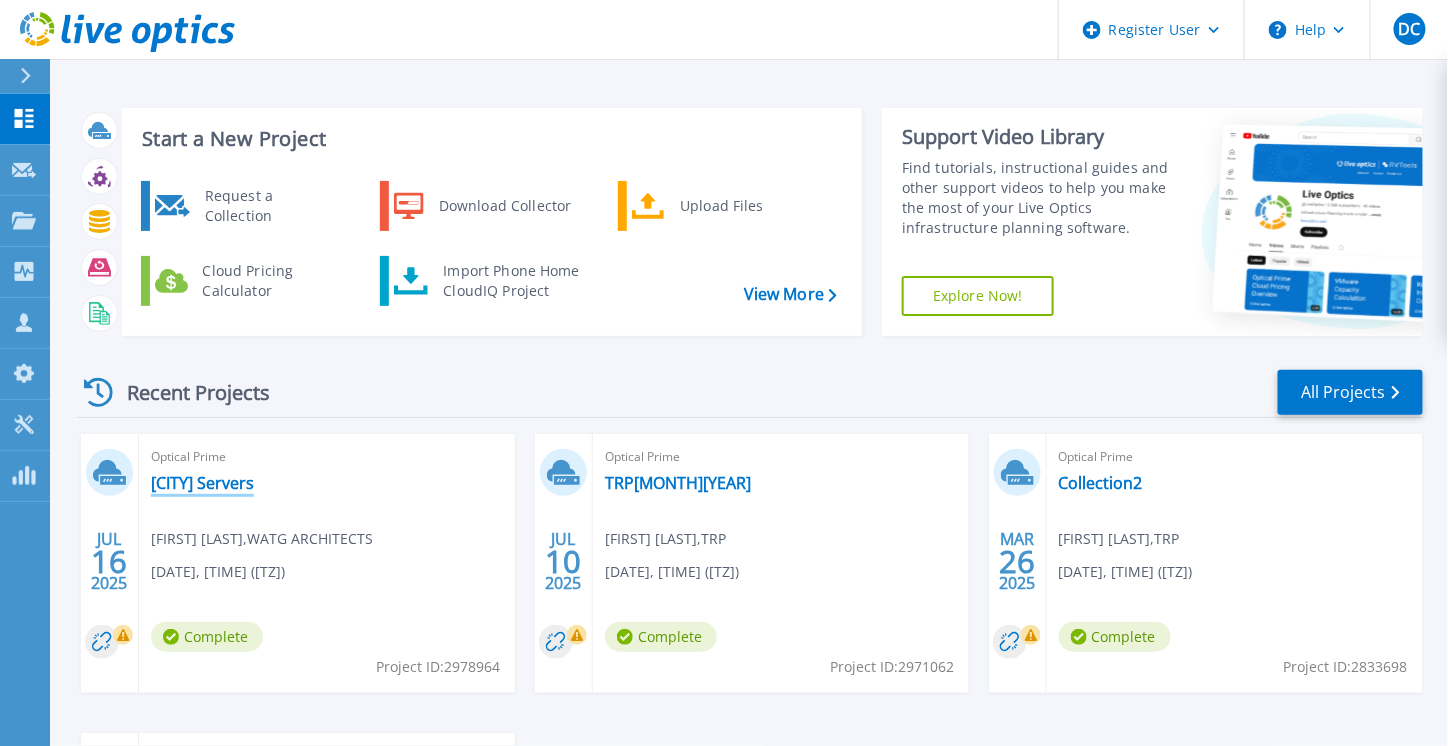 click on "[CITY] Servers" at bounding box center [202, 483] 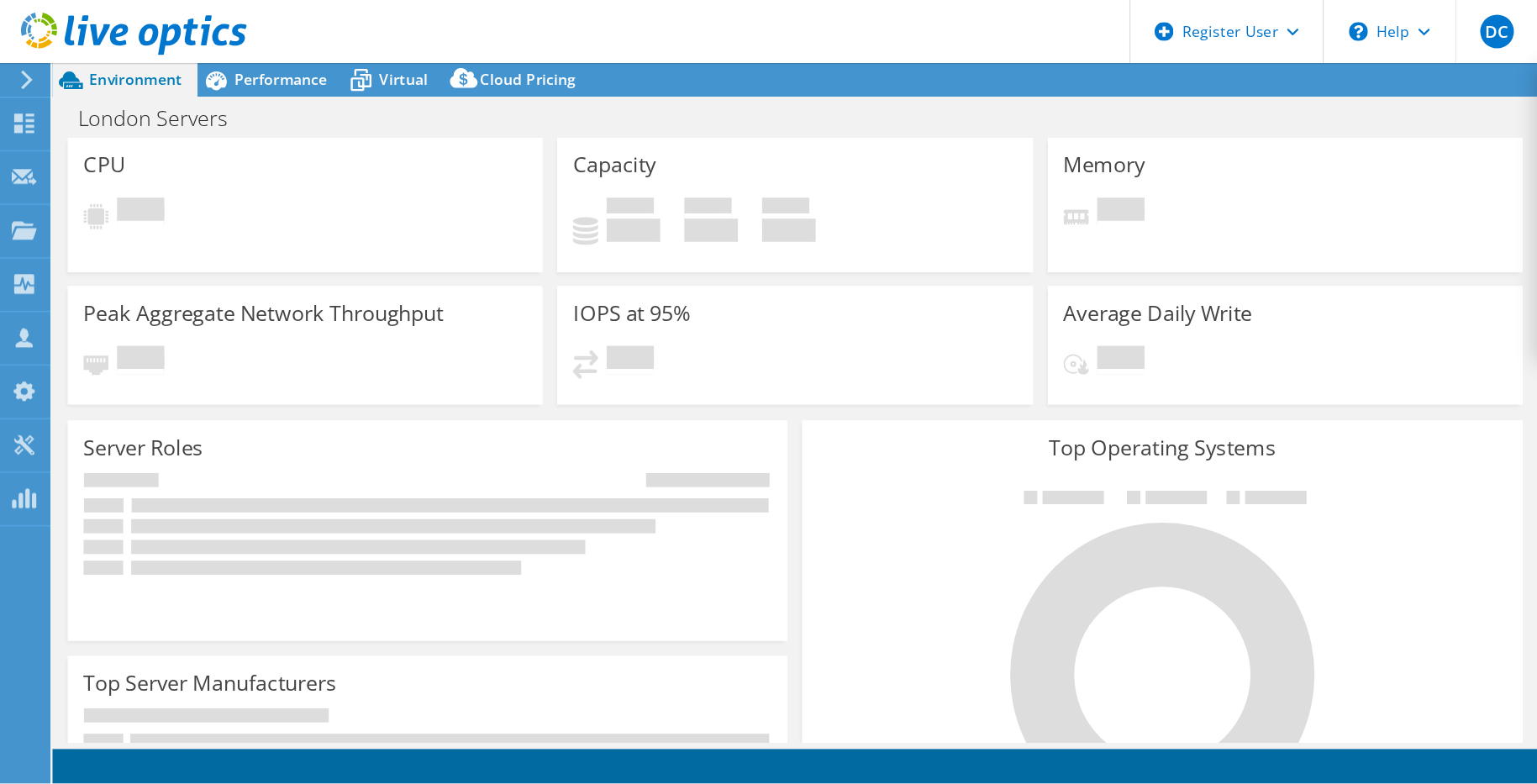 scroll, scrollTop: 0, scrollLeft: 0, axis: both 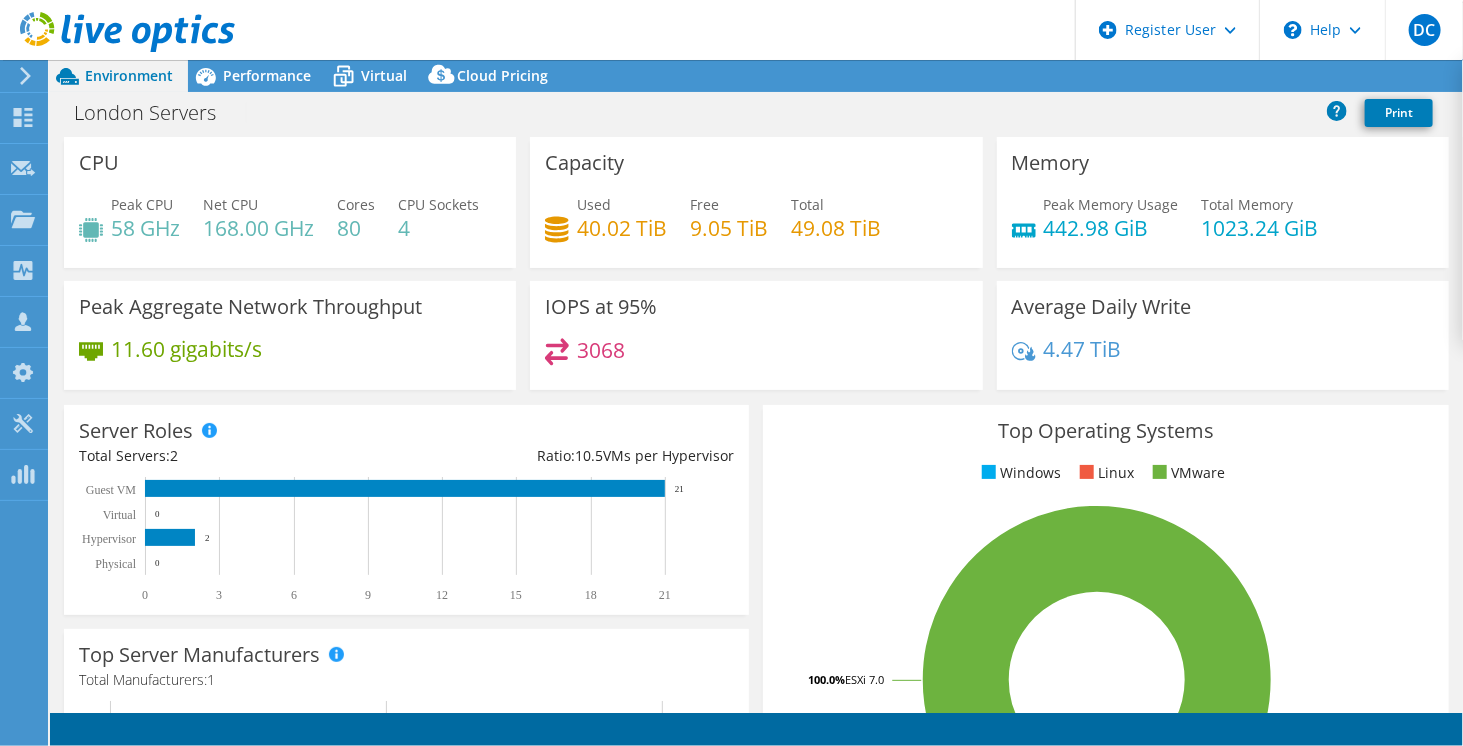 select on "USD" 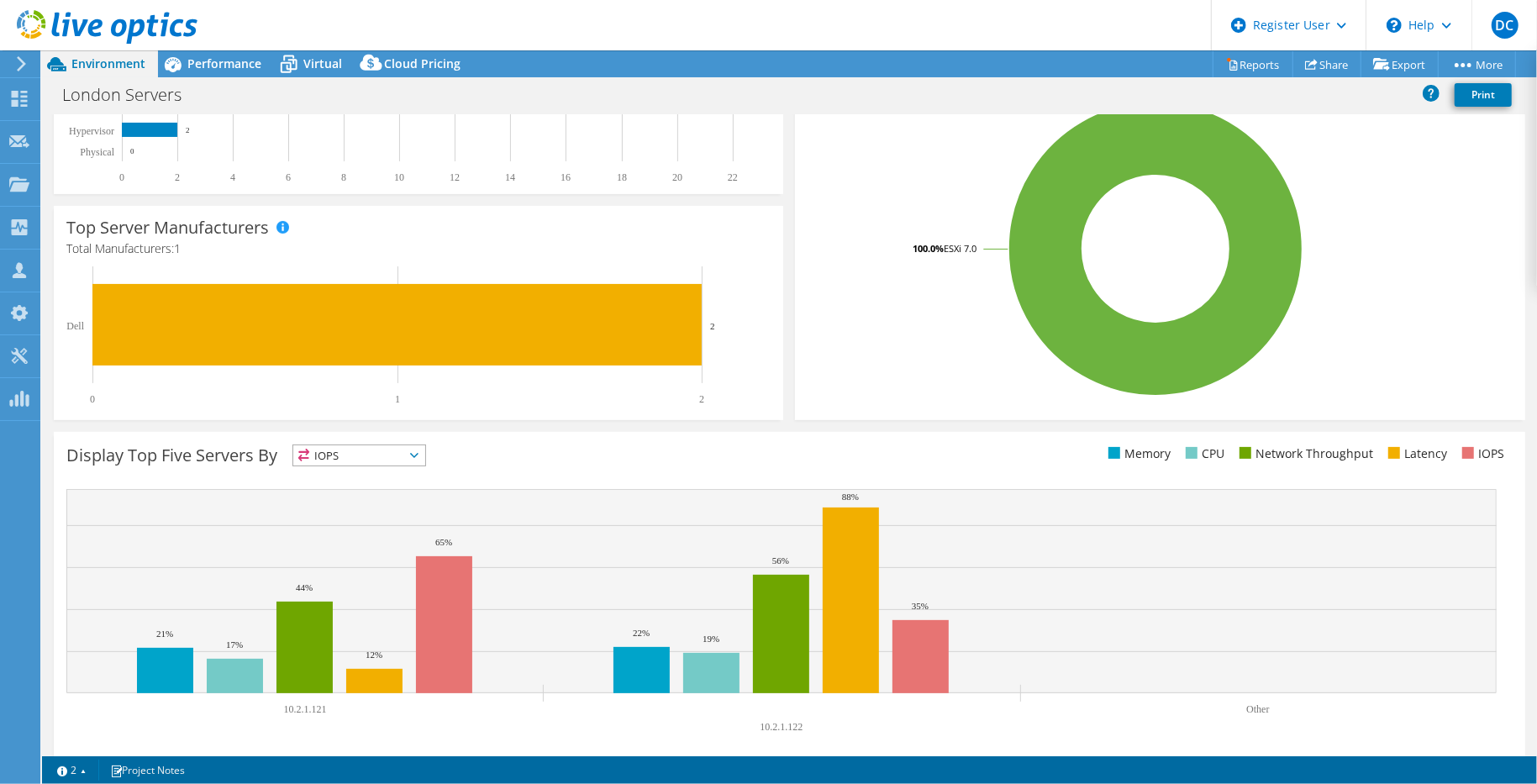 scroll, scrollTop: 0, scrollLeft: 0, axis: both 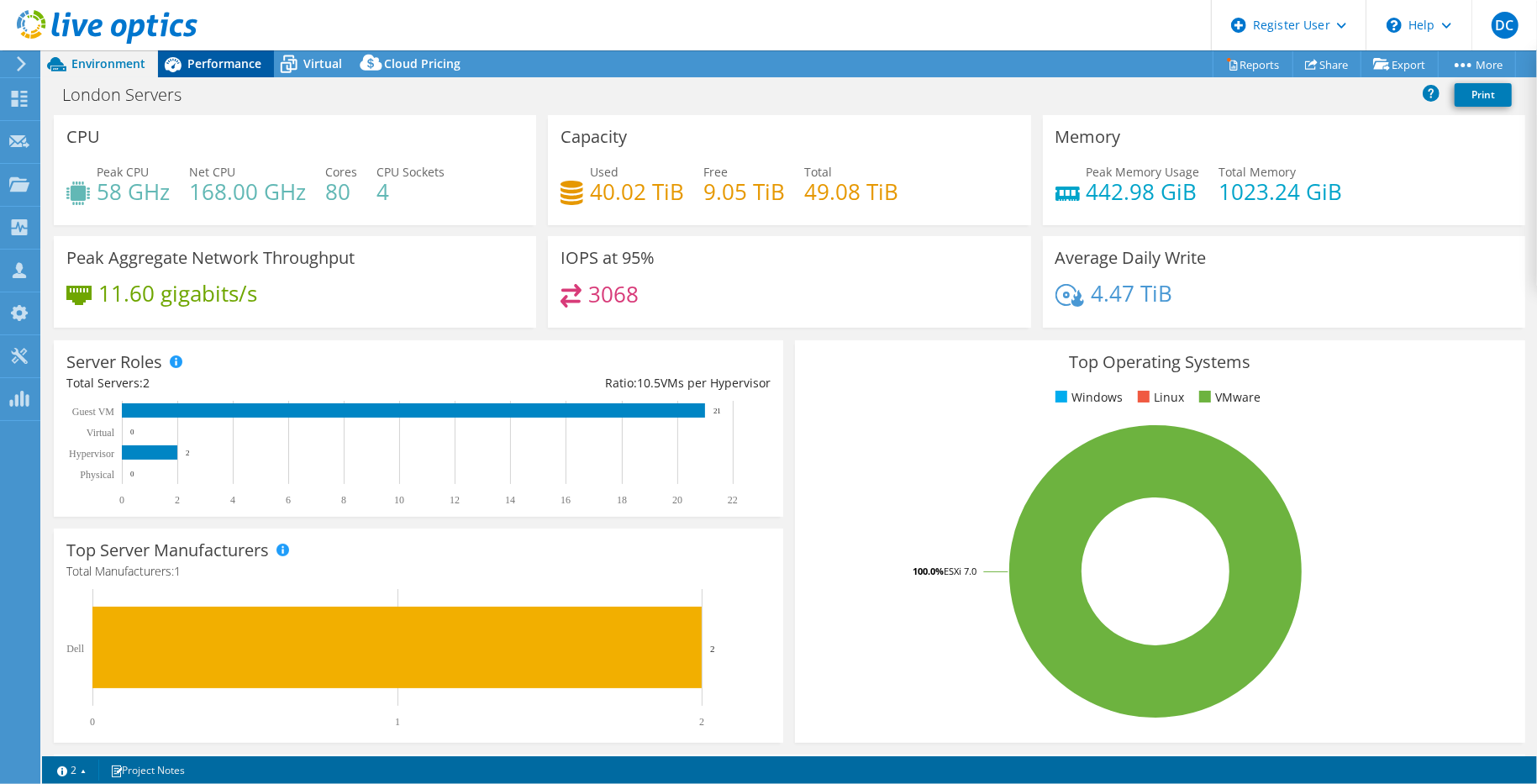 click on "Performance" at bounding box center [224, 63] 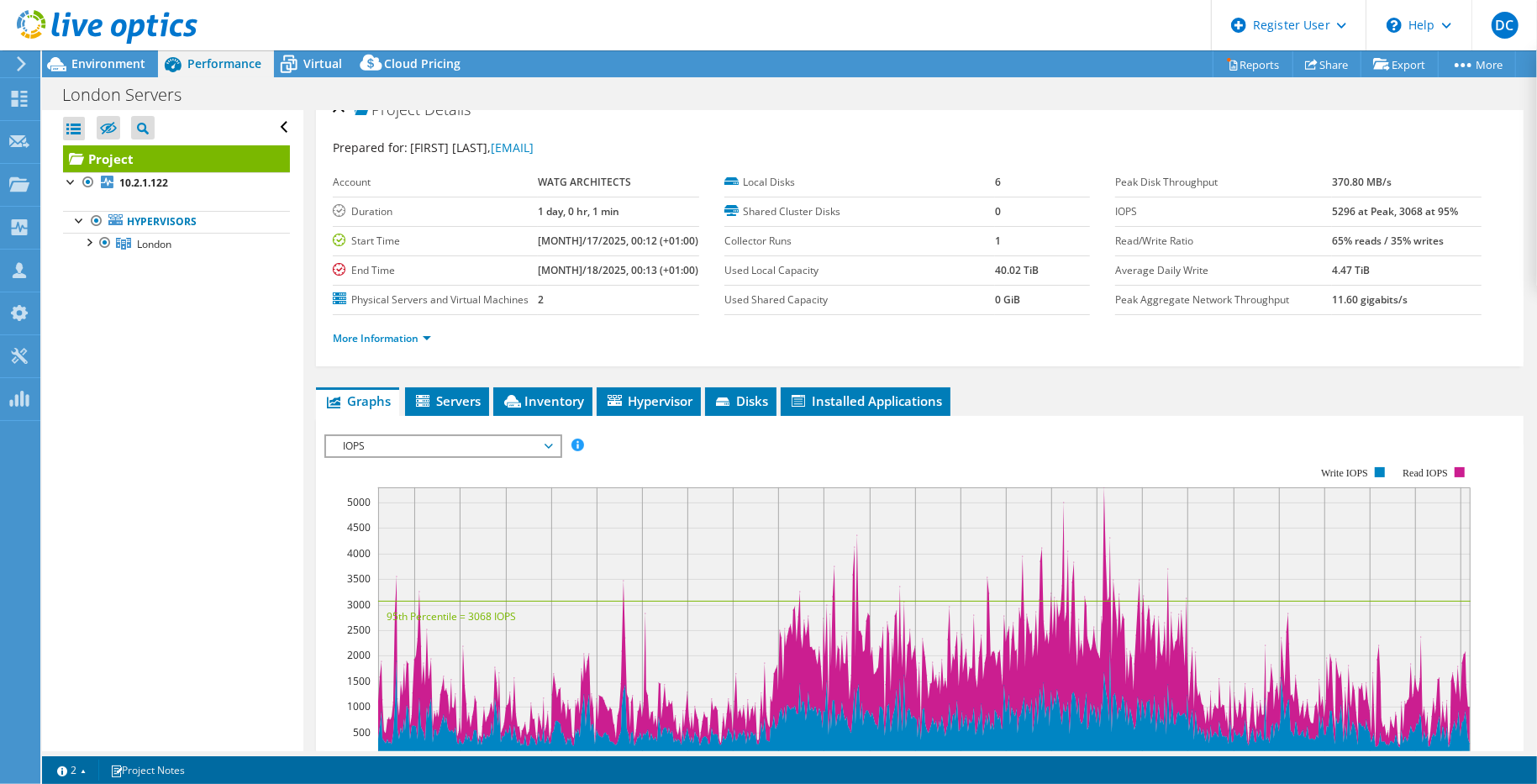 scroll, scrollTop: 0, scrollLeft: 0, axis: both 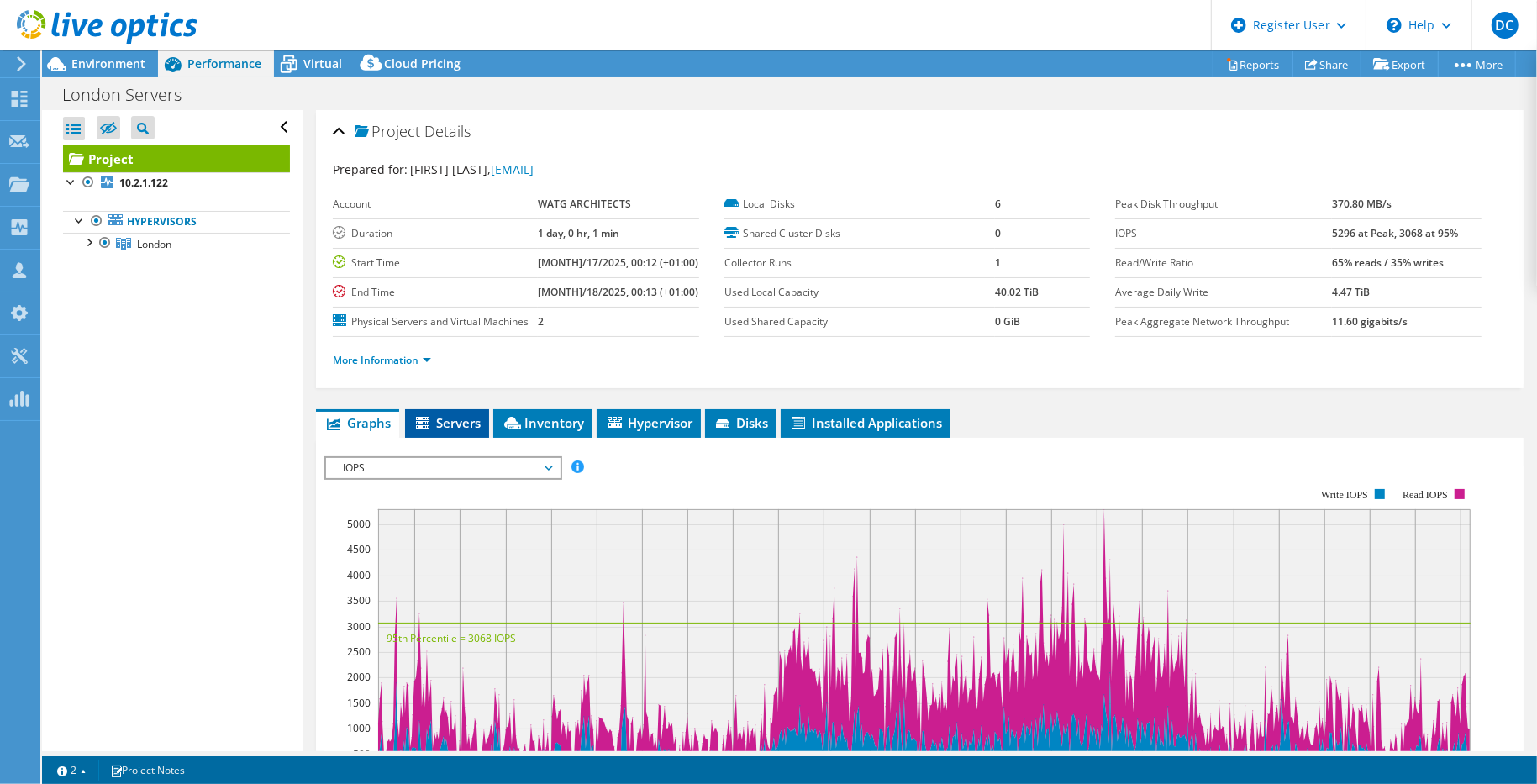 click on "Servers" at bounding box center [447, 423] 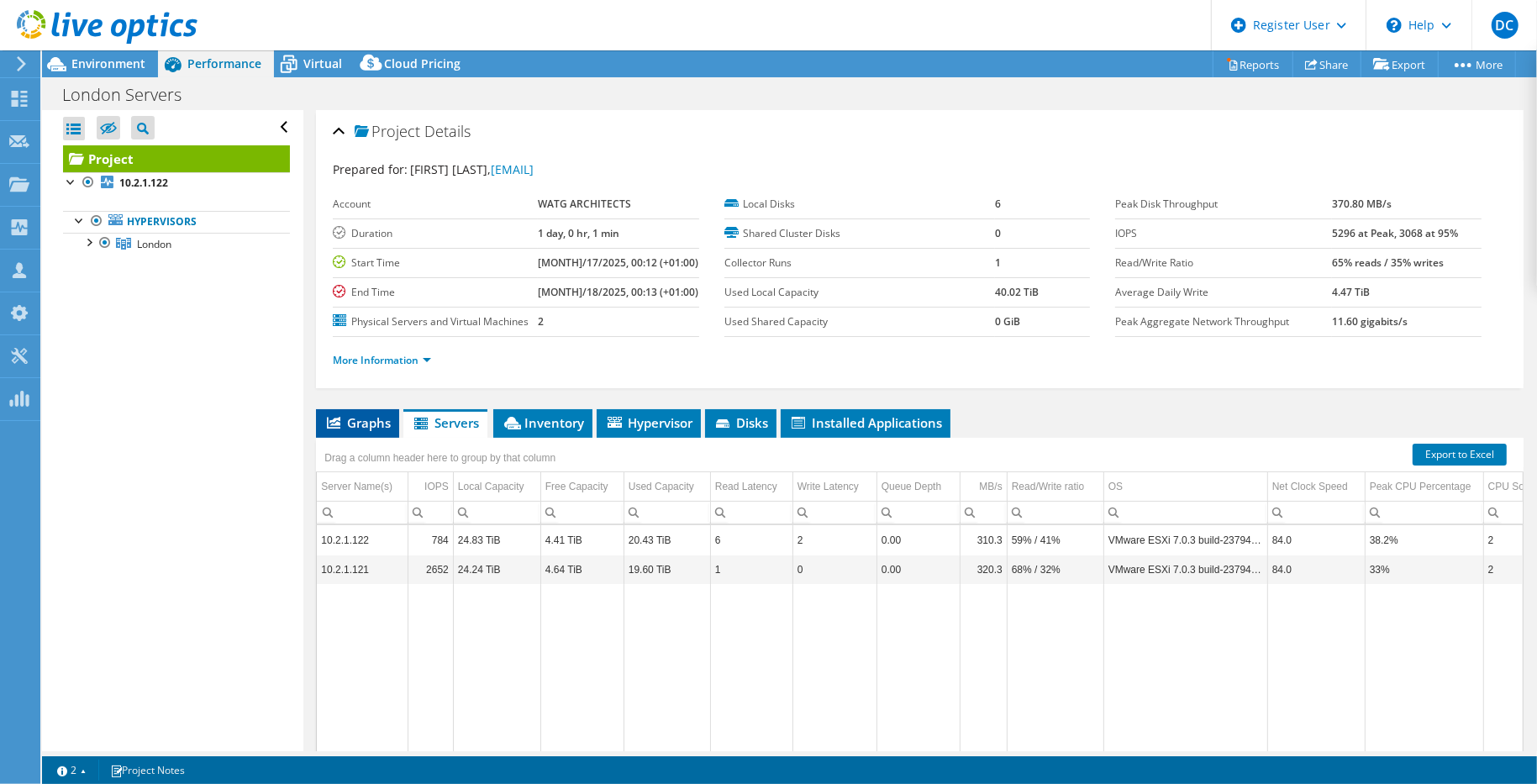 click on "Graphs" at bounding box center (357, 423) 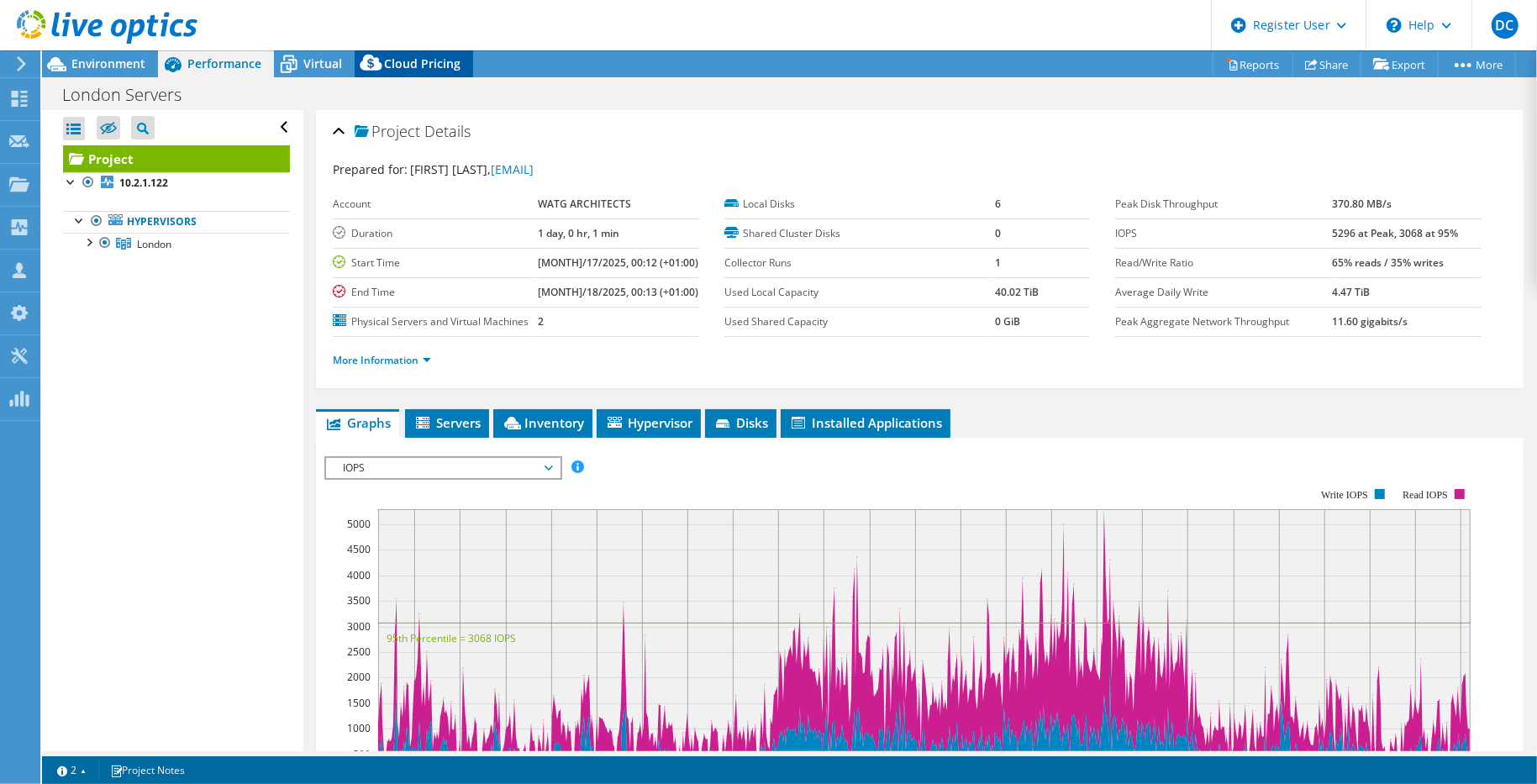 click on "Cloud Pricing" at bounding box center [422, 63] 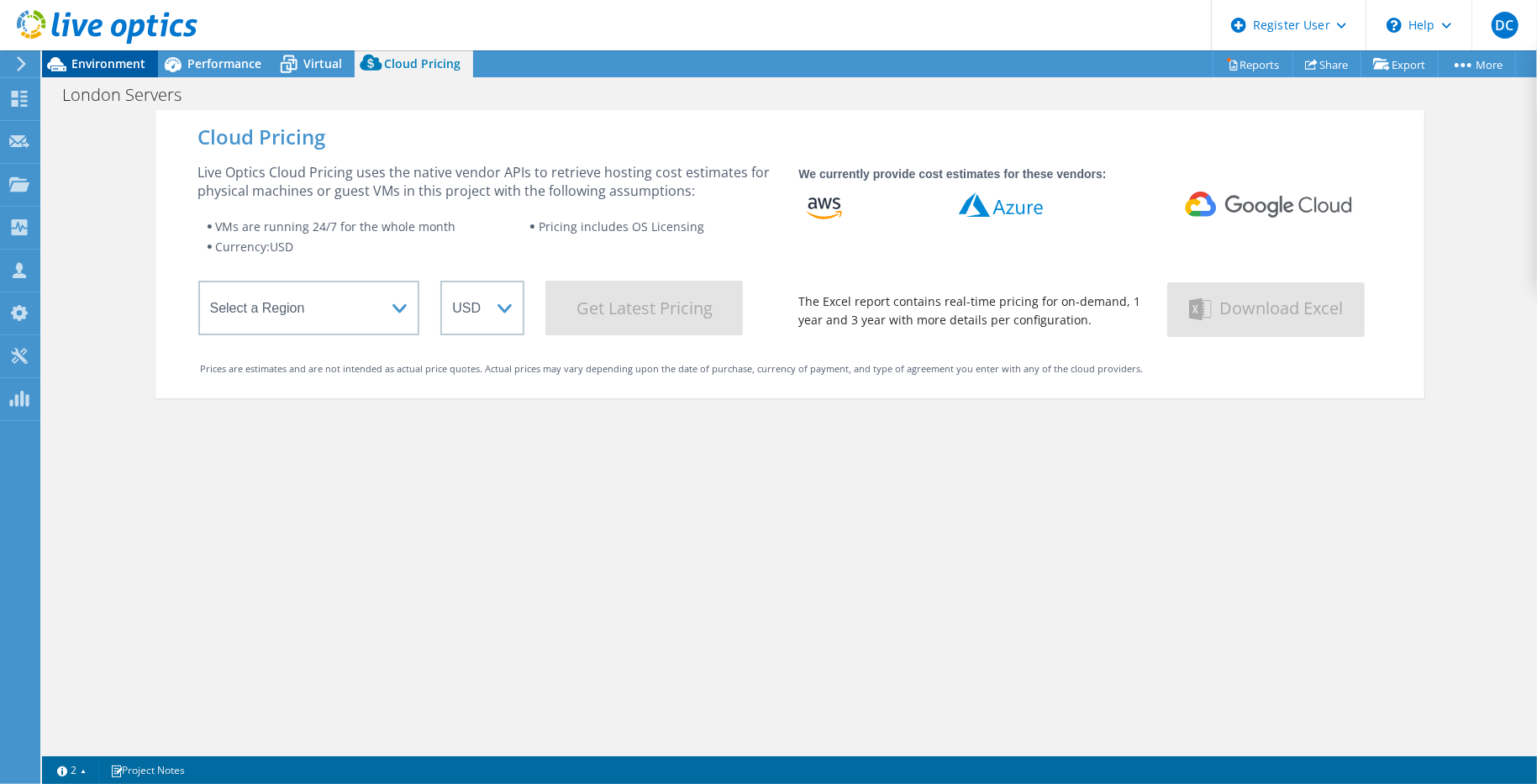 click on "Environment" at bounding box center (108, 63) 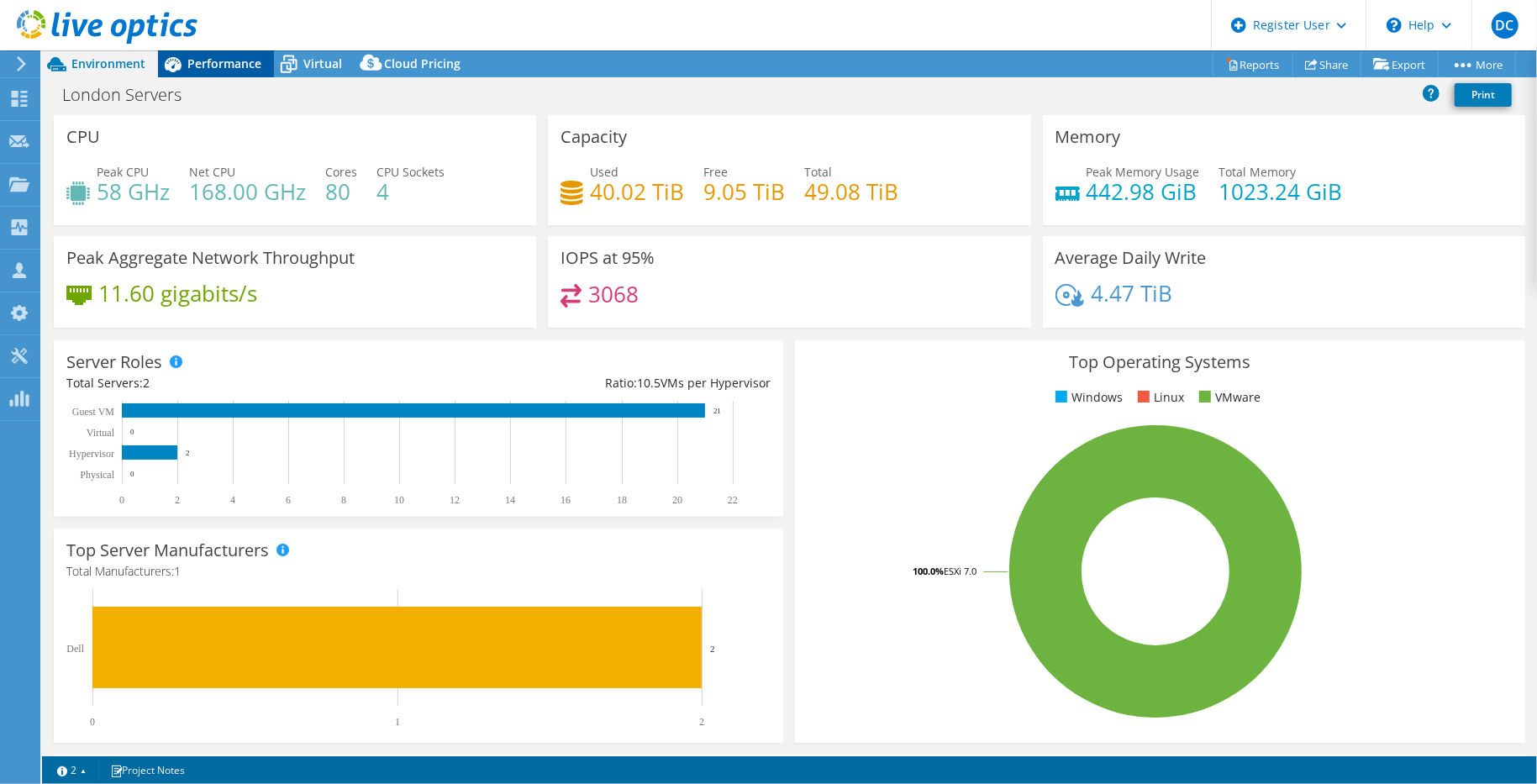 click on "Performance" at bounding box center [224, 63] 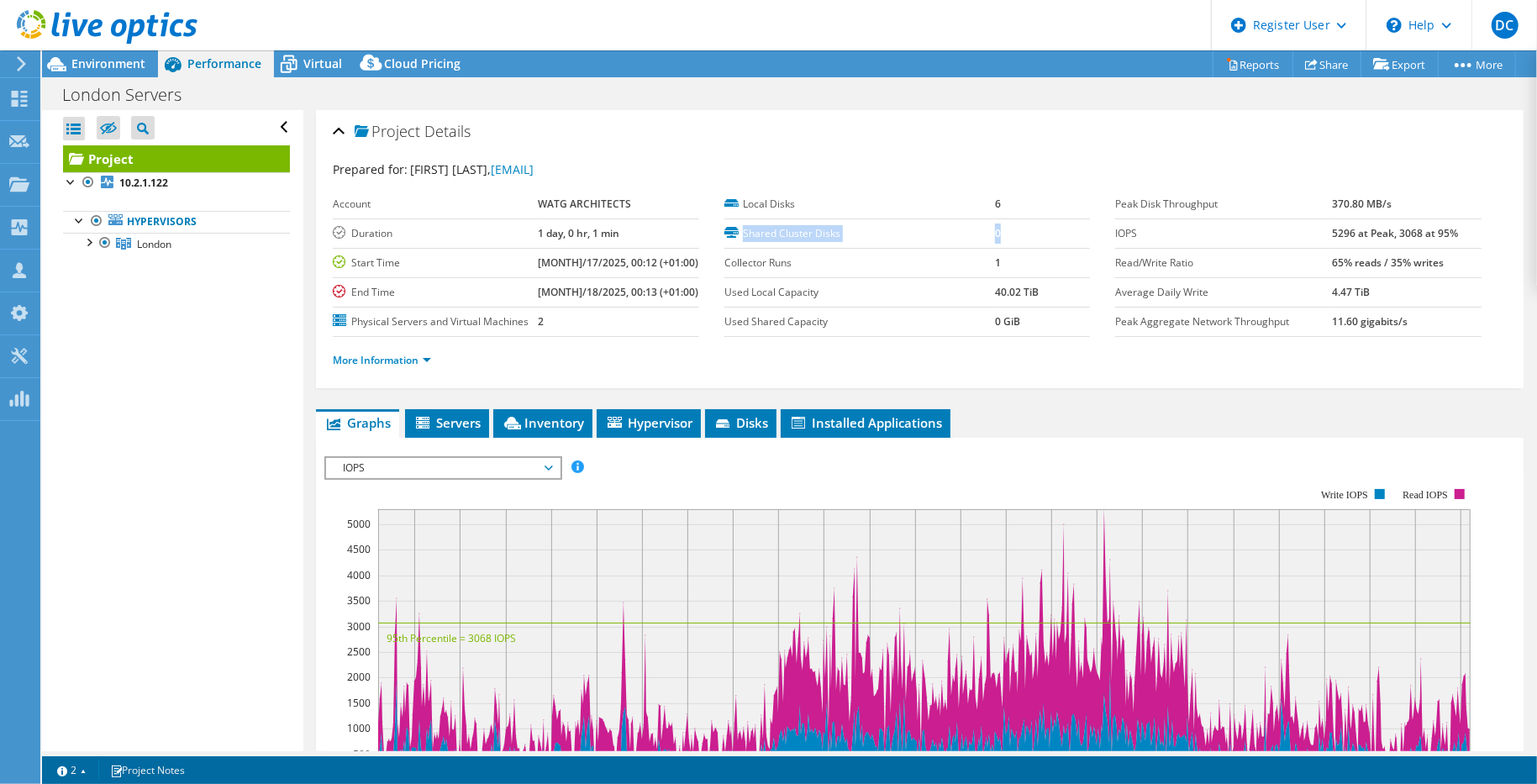 drag, startPoint x: 1004, startPoint y: 203, endPoint x: 729, endPoint y: 195, distance: 275.11634 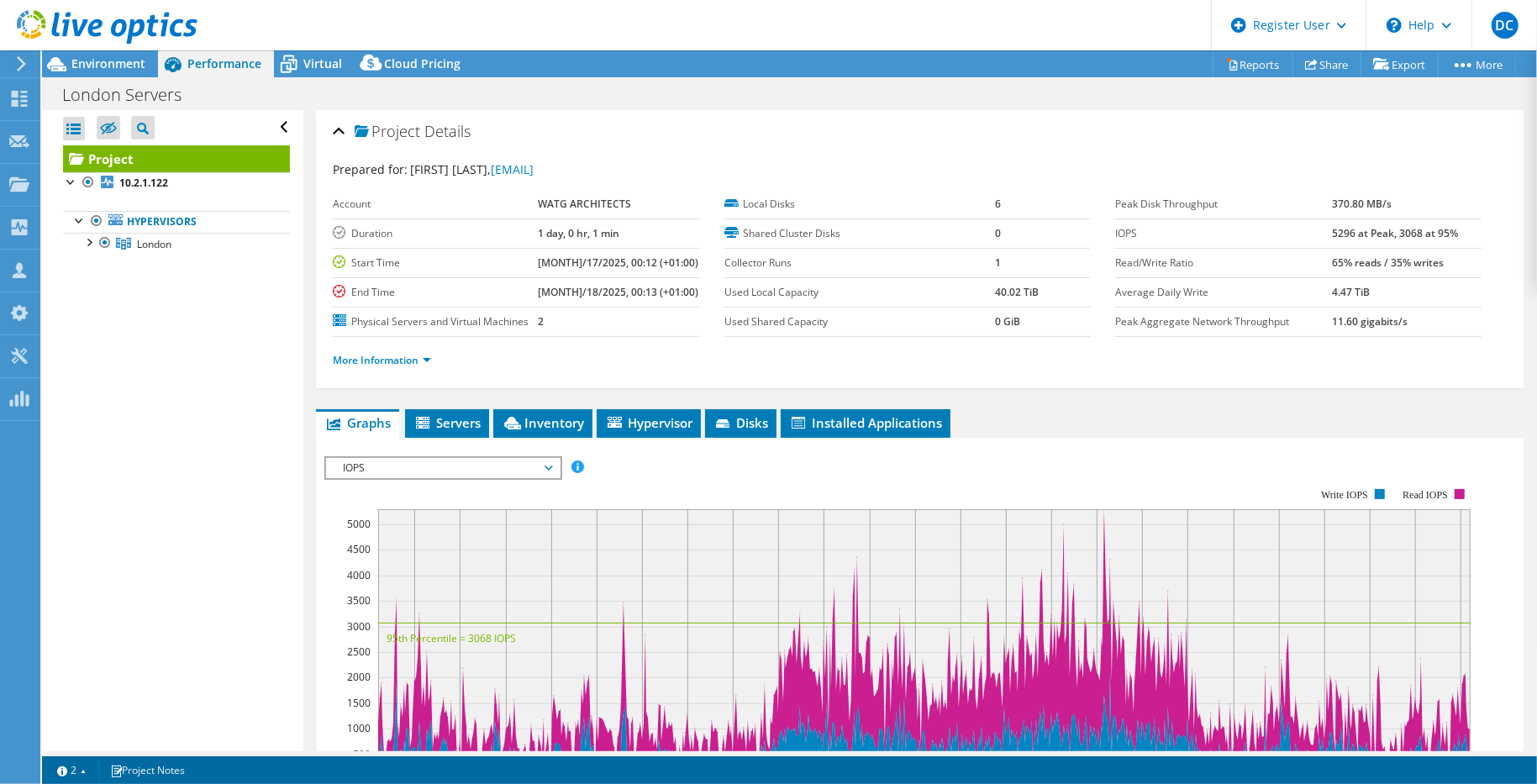 drag, startPoint x: 922, startPoint y: 266, endPoint x: 1072, endPoint y: 276, distance: 150.33296 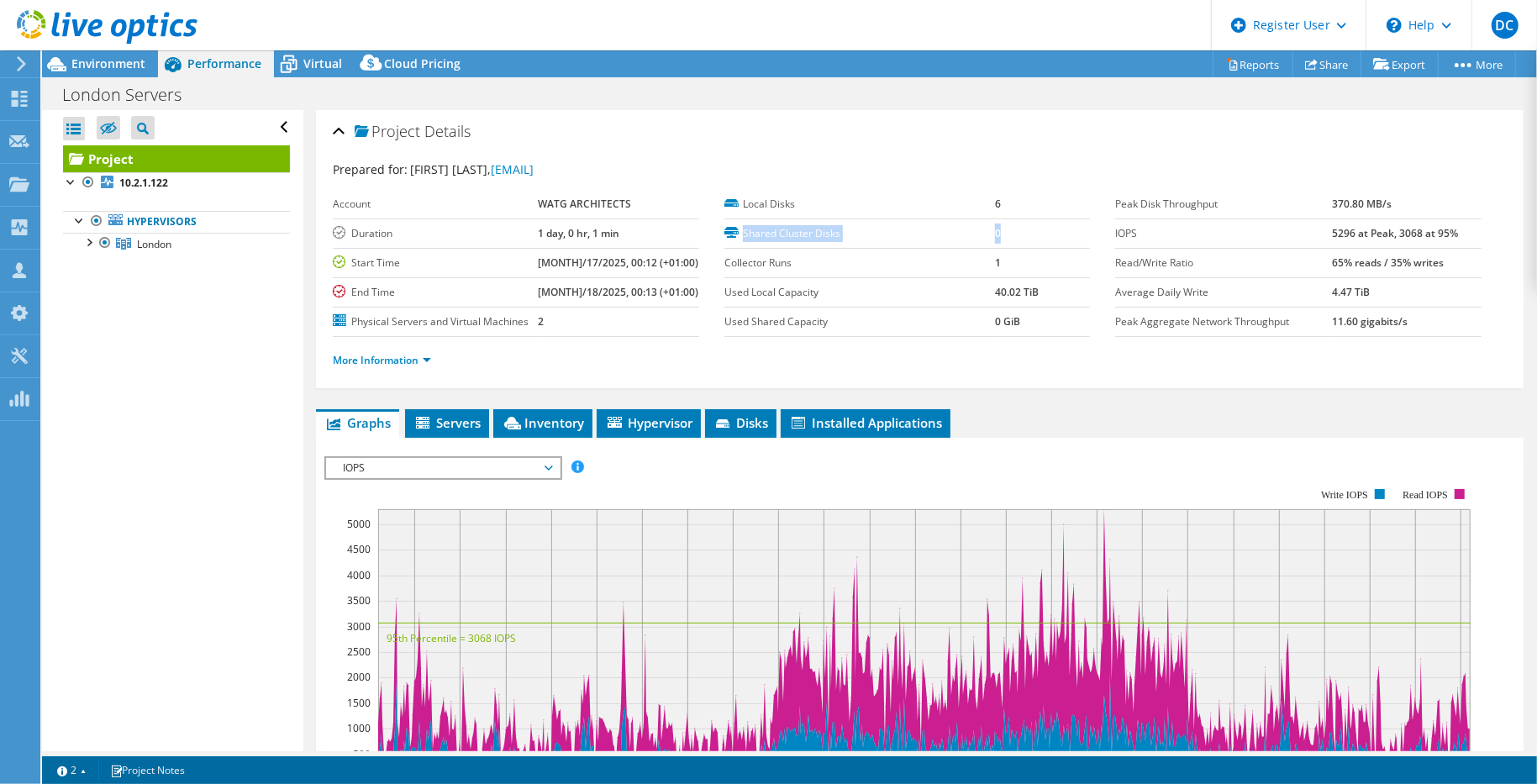 drag, startPoint x: 1002, startPoint y: 208, endPoint x: 718, endPoint y: 208, distance: 284 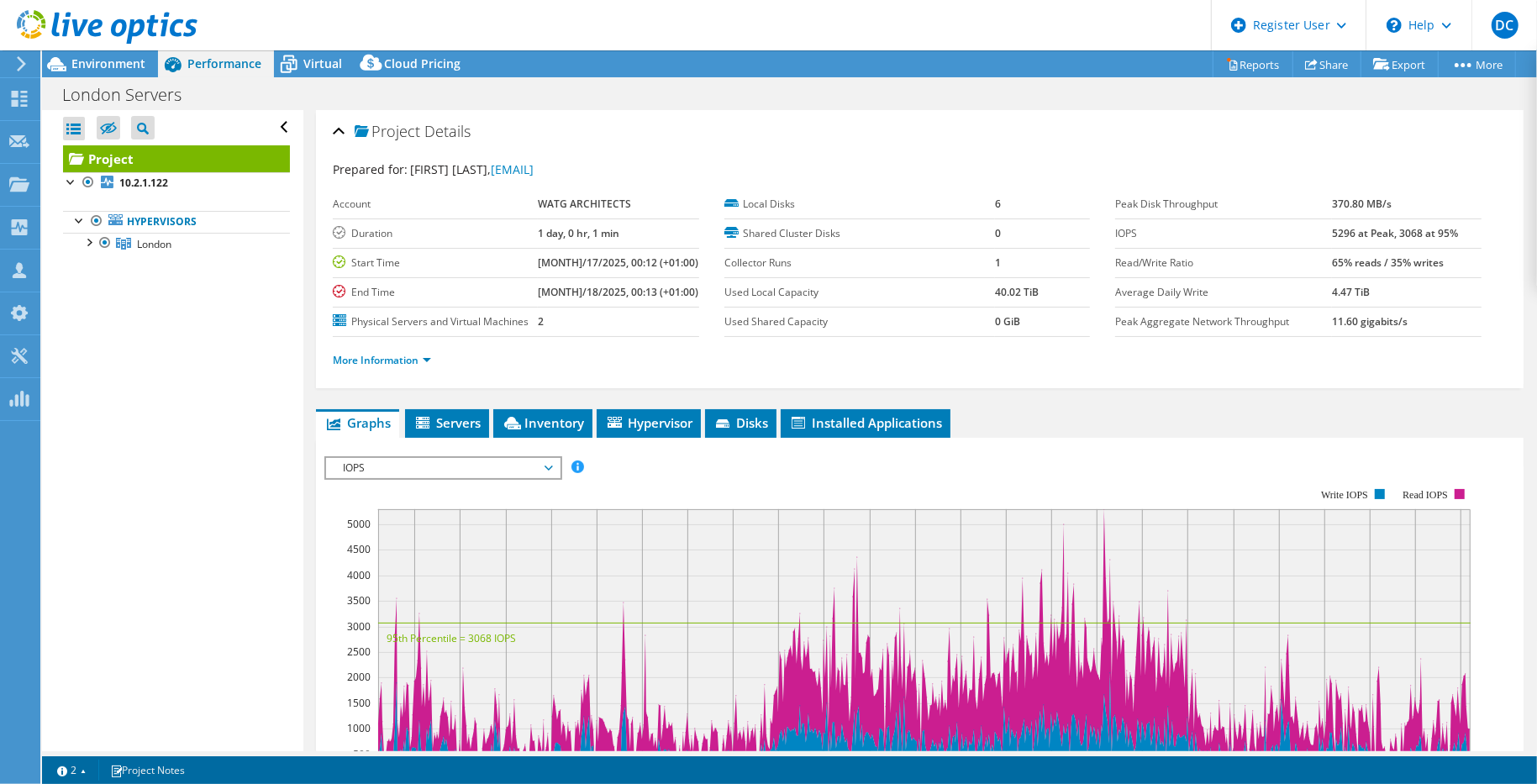 click on "DC
Dell User
[FIRST] [LAST]
[EMAIL]
Dell
My Profile
Log Out
Help
Explore Helpful Articles
Contact Support" at bounding box center [768, 25] 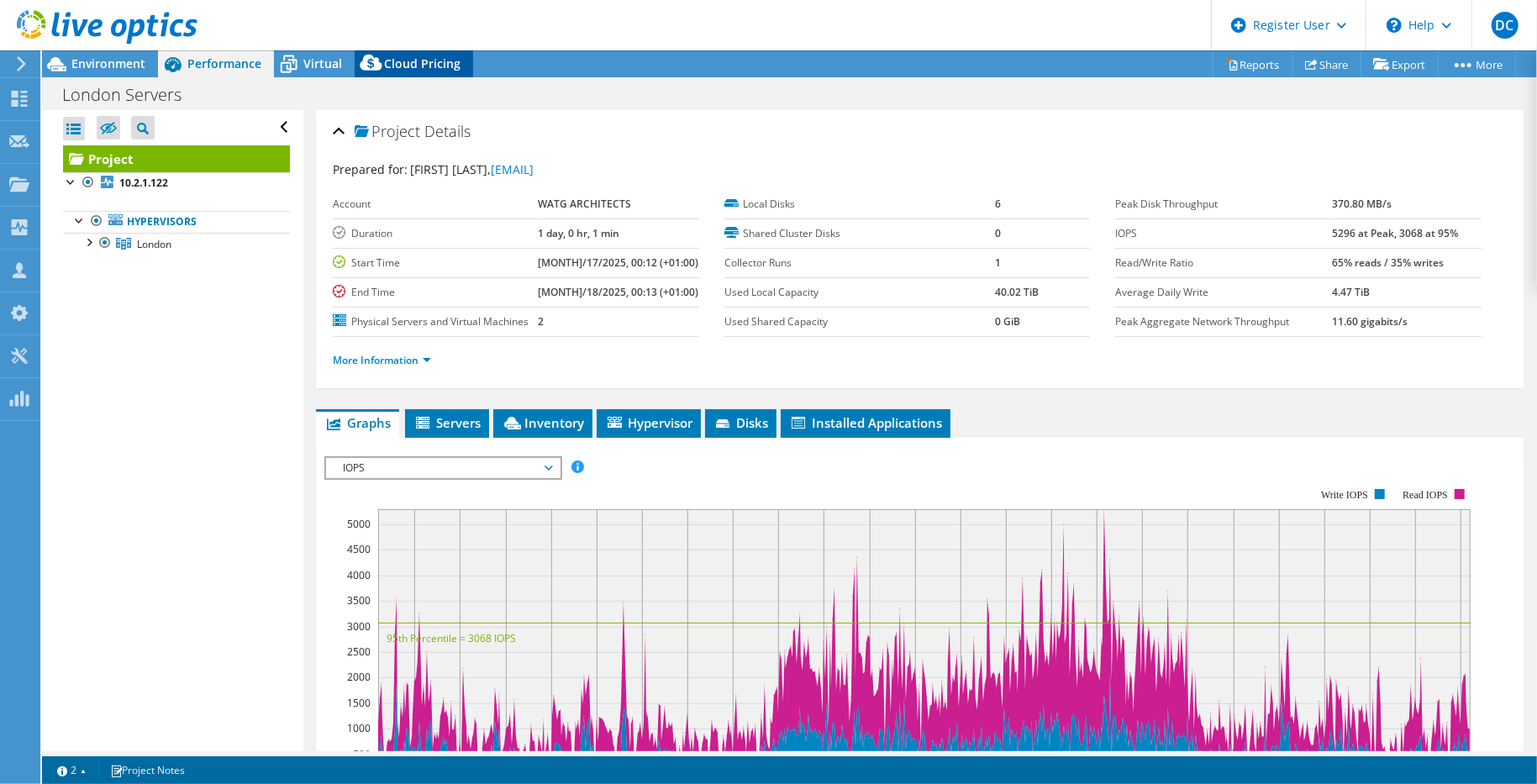 click on "Cloud Pricing" at bounding box center [422, 63] 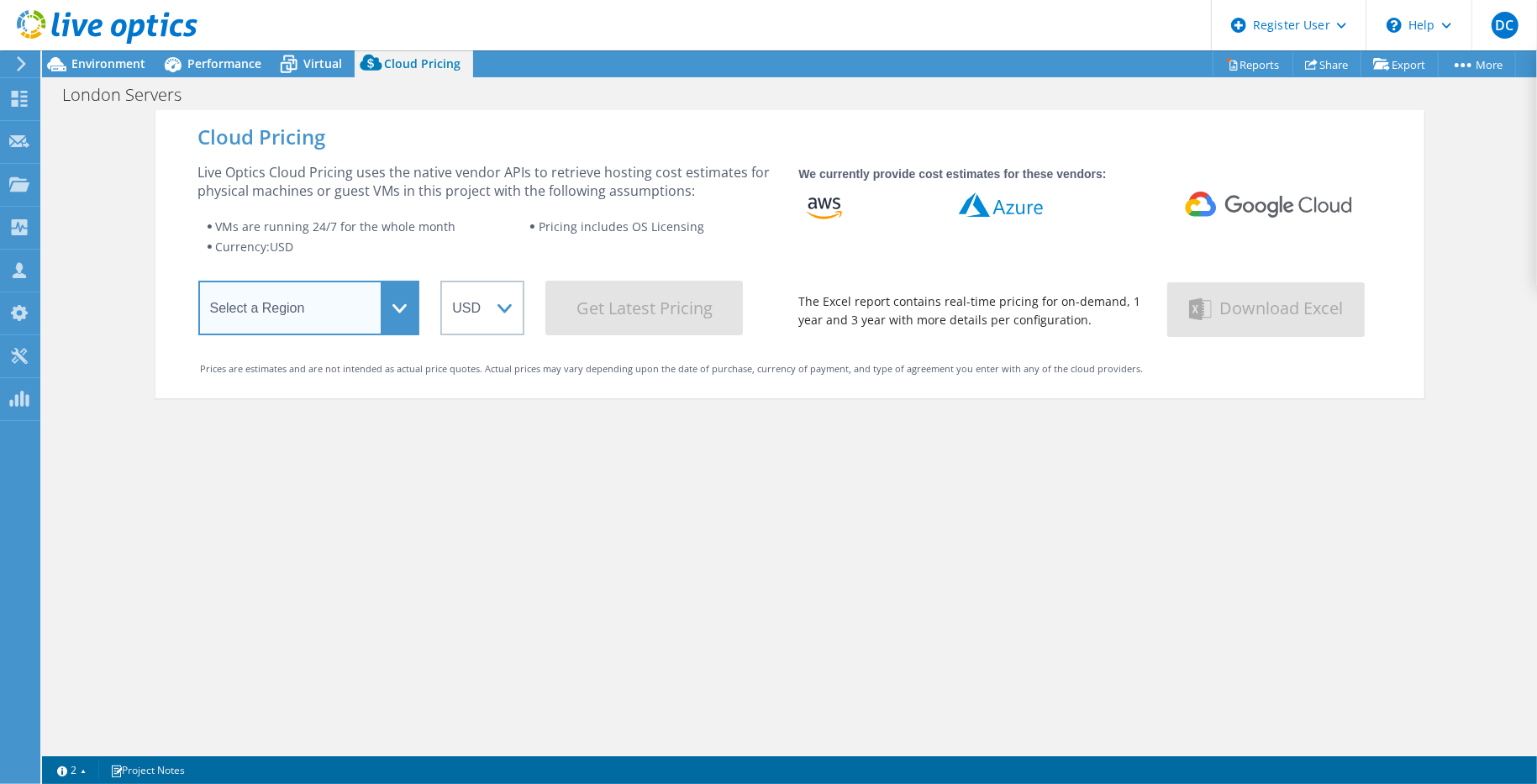 click on "Select a Region Asia Pacific (Hong Kong) Asia Pacific (Mumbai) Asia Pacific (Seoul) Asia Pacific (Singapore) Asia Pacific (Tokyo) Australia Canada Europe (Frankfurt) Europe (London) South America (Sao Paulo) US East (Virginia) US West (California)" at bounding box center (309, 308) 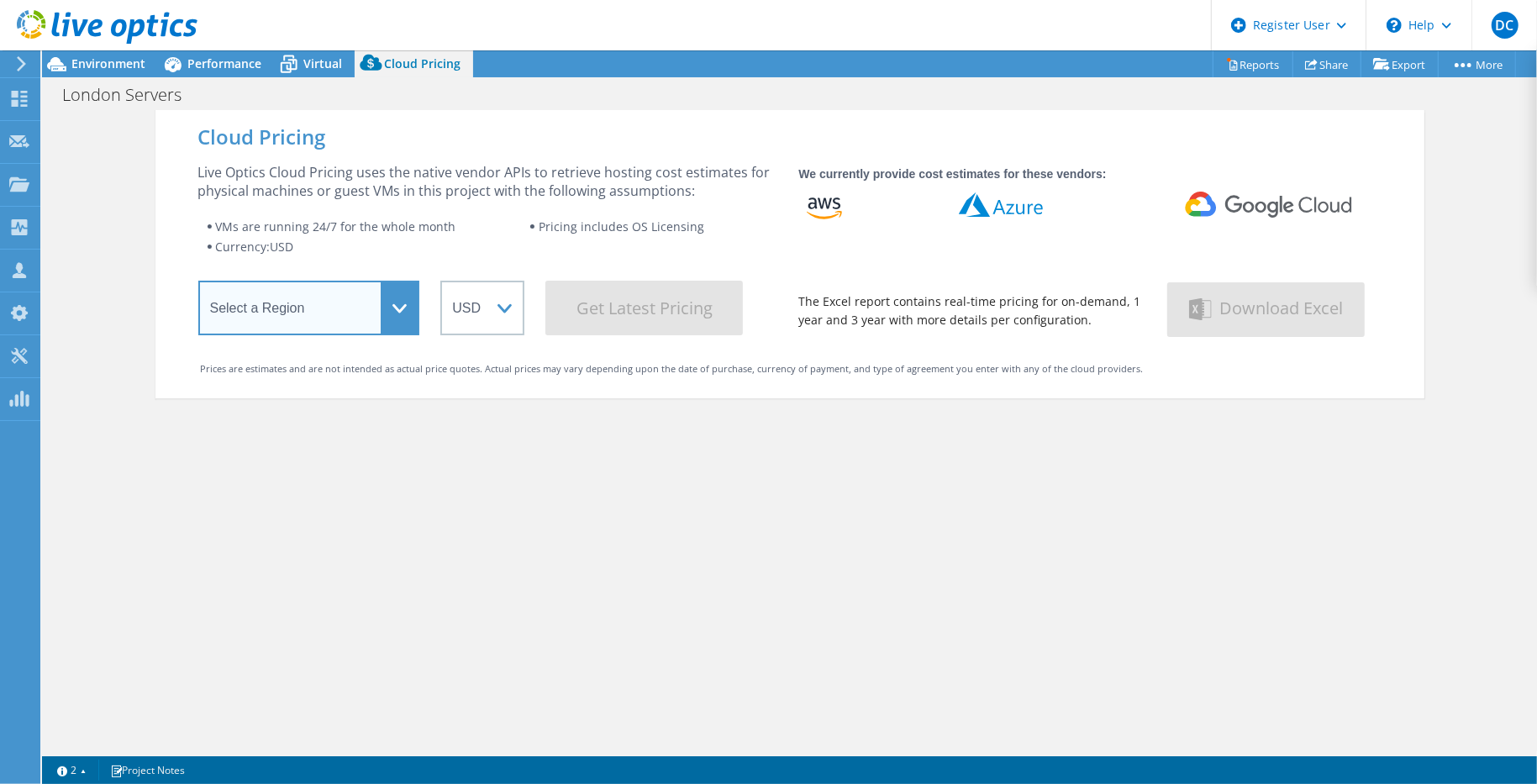 select on "EULondon" 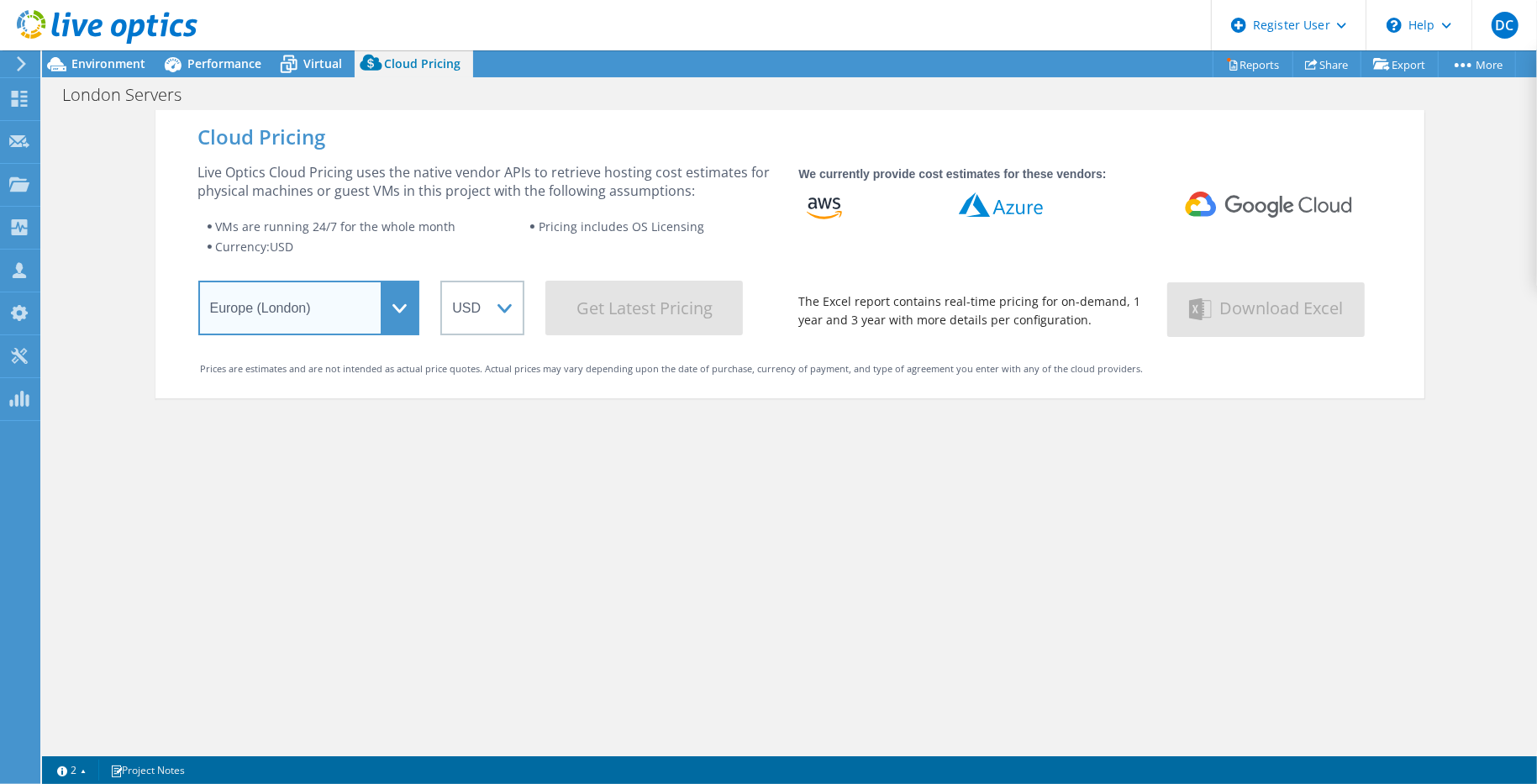 click on "Select a Region Asia Pacific (Hong Kong) Asia Pacific (Mumbai) Asia Pacific (Seoul) Asia Pacific (Singapore) Asia Pacific (Tokyo) Australia Canada Europe (Frankfurt) Europe (London) South America (Sao Paulo) US East (Virginia) US West (California)" at bounding box center (309, 308) 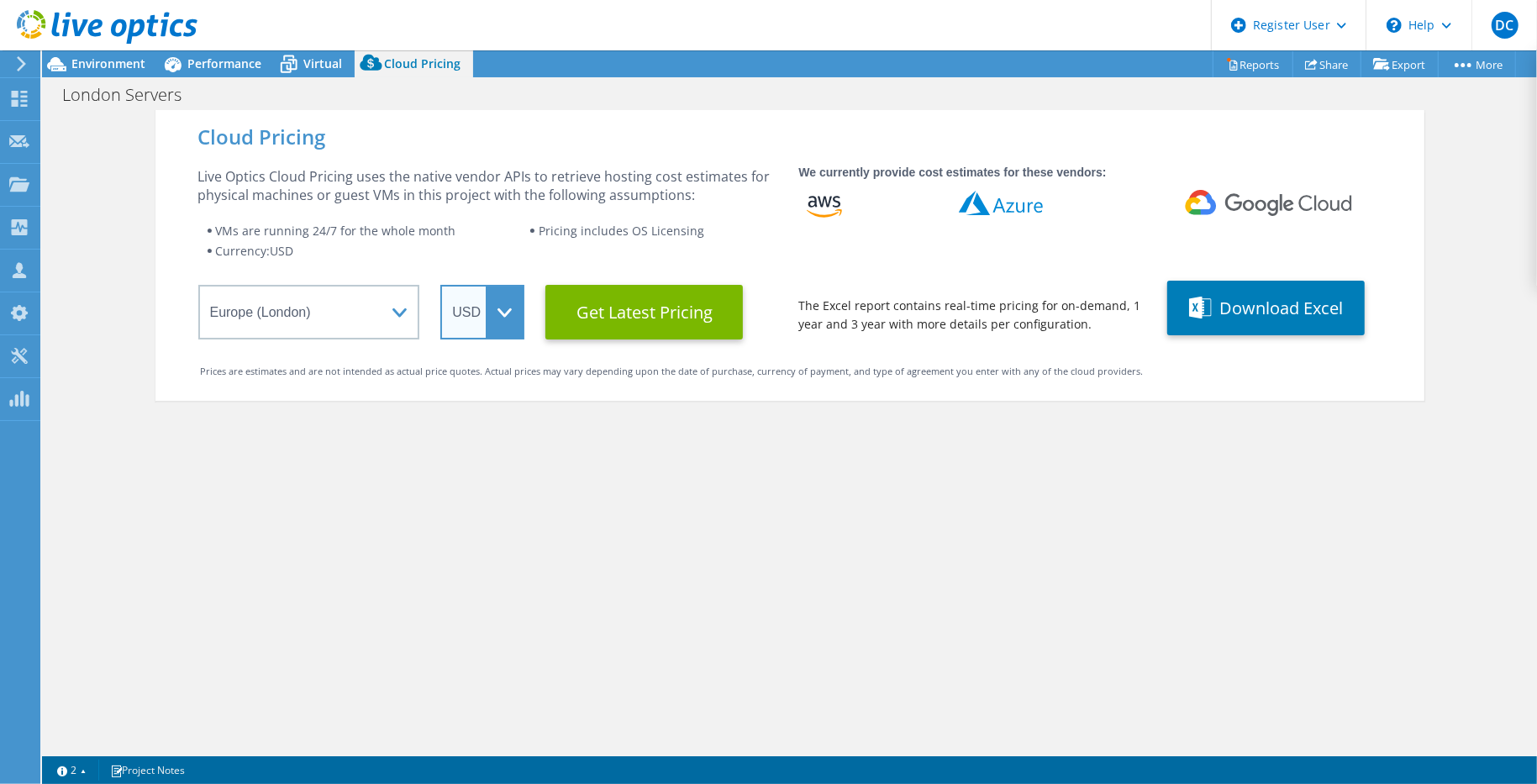 click on "ARS AUD BRL CAD CHF CLP CNY DKK EUR GBP HKD HUF INR JPY MXN MYR NOK NZD PEN SEK SGD THB USD UYU ZAR" at bounding box center (482, 312) 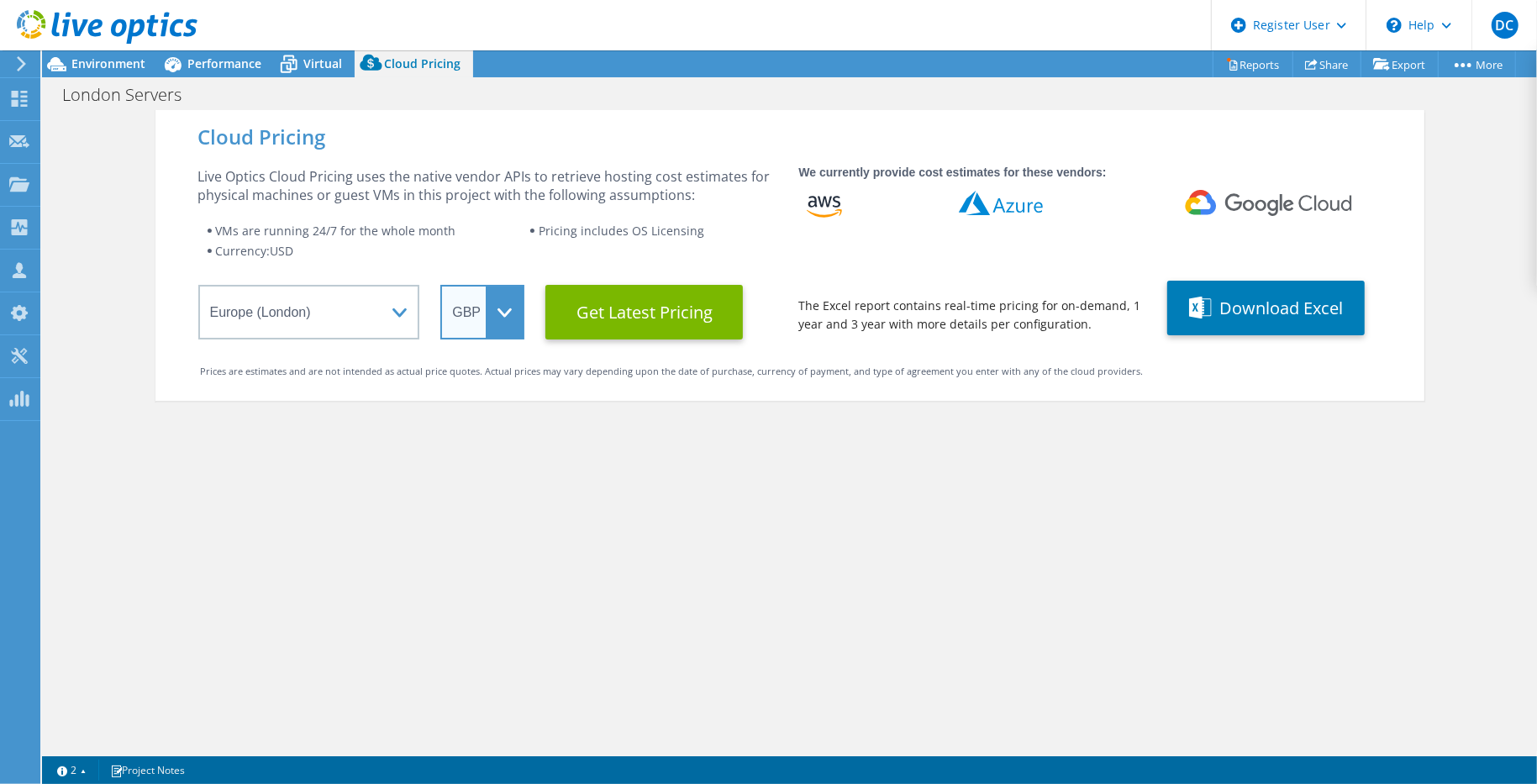 click on "ARS AUD BRL CAD CHF CLP CNY DKK EUR GBP HKD HUF INR JPY MXN MYR NOK NZD PEN SEK SGD THB USD UYU ZAR" at bounding box center [482, 312] 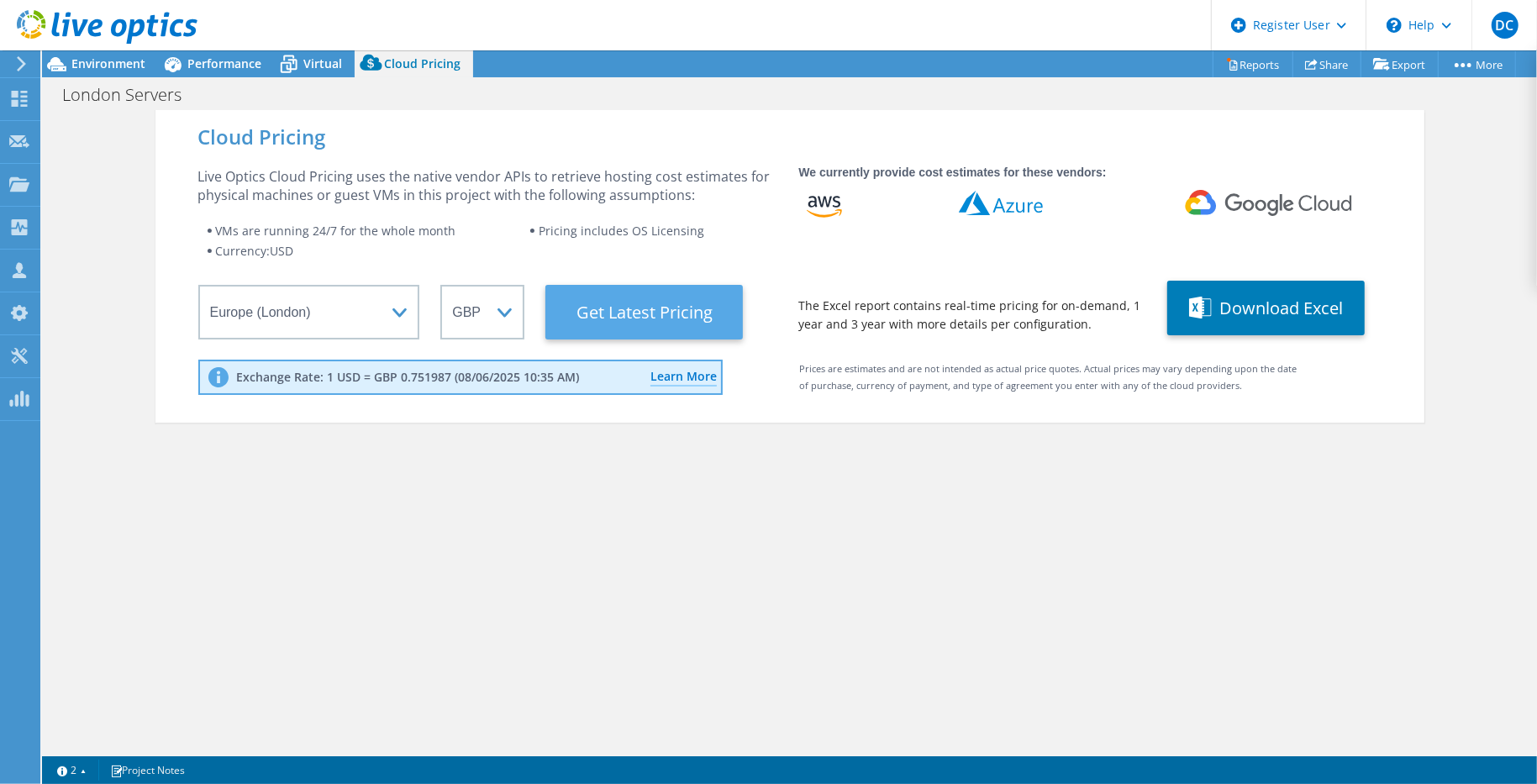 click on "Get Latest Pricing" at bounding box center (644, 312) 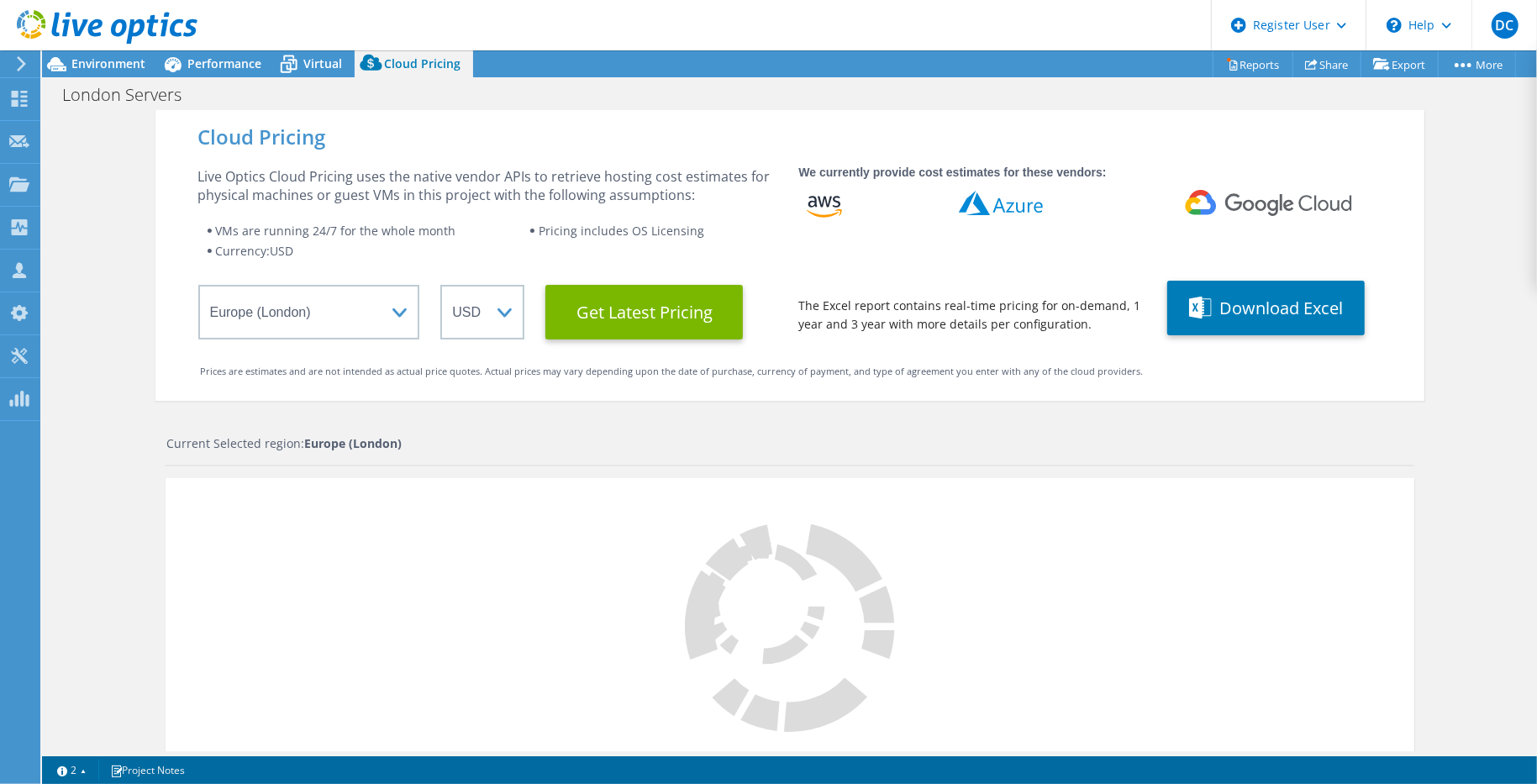 select on "GBP" 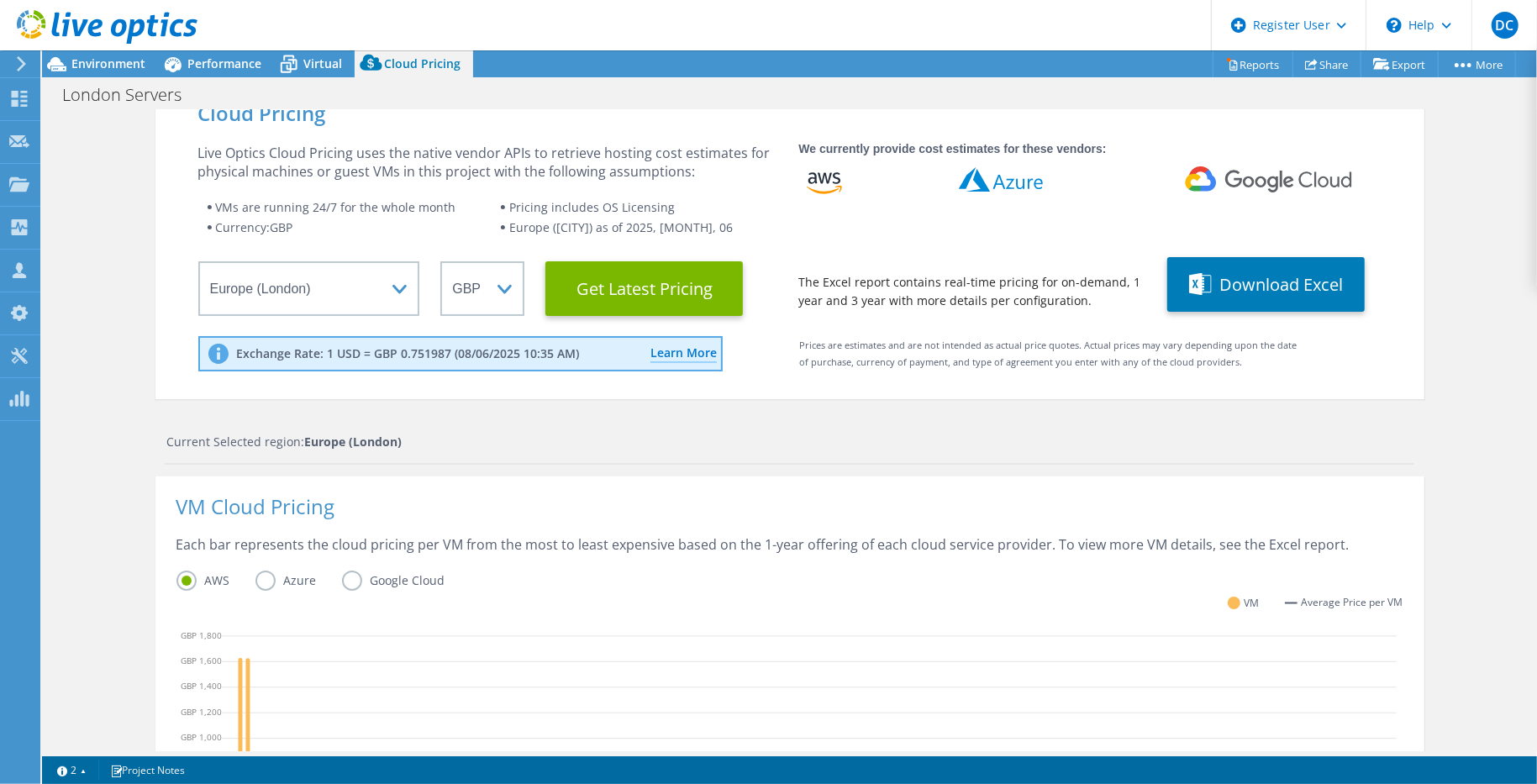 scroll, scrollTop: 0, scrollLeft: 0, axis: both 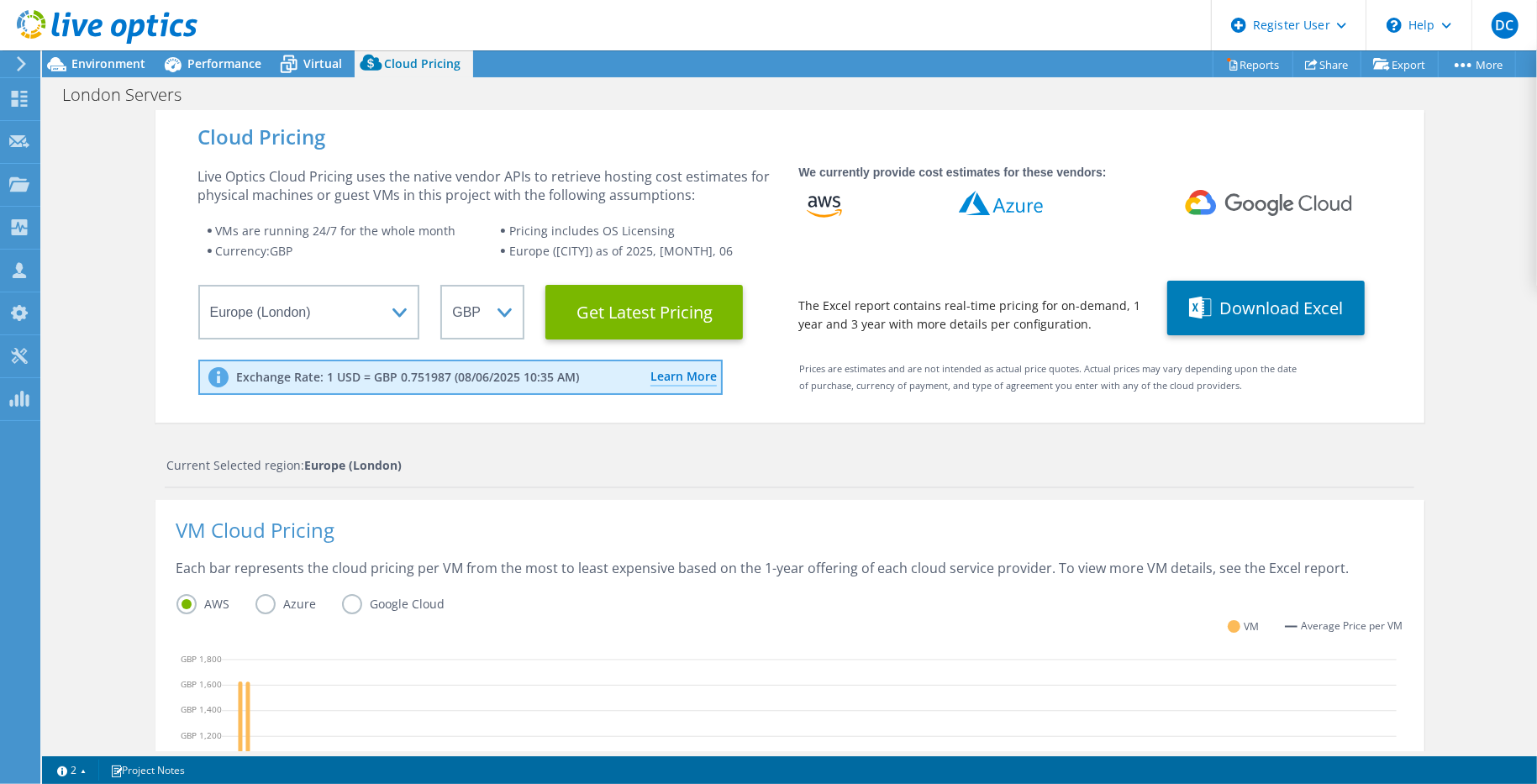 click on "Current Selected region:  Europe (London)" at bounding box center (790, 466) 